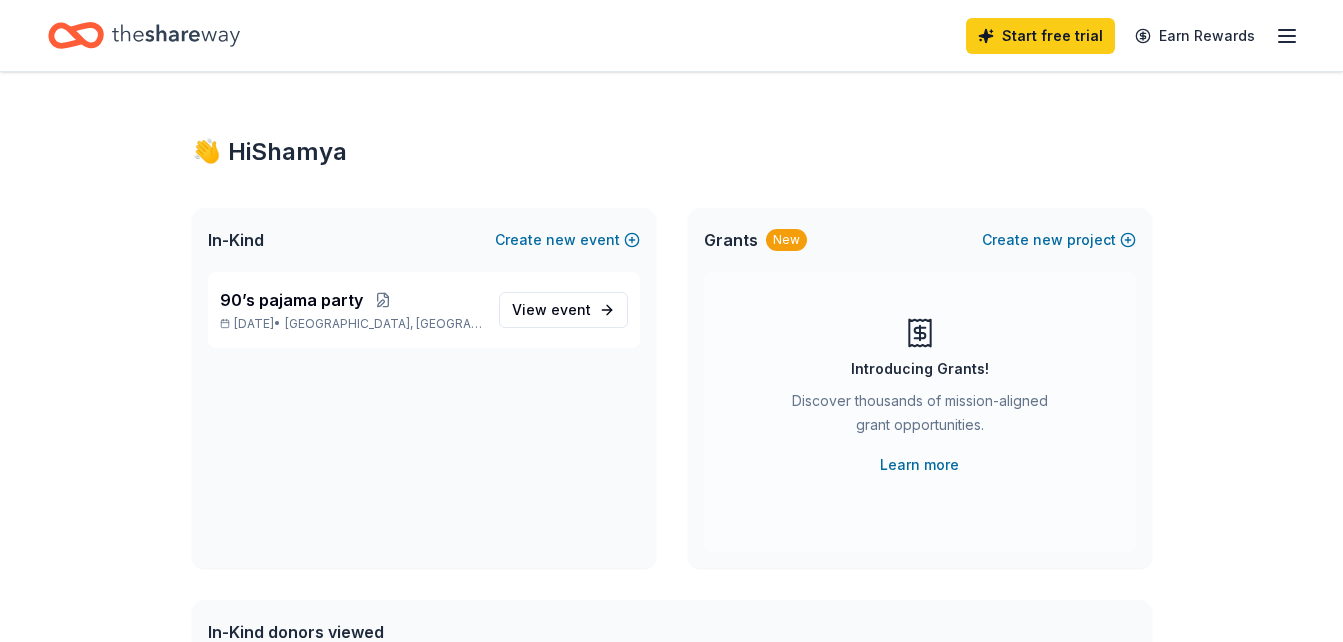 scroll, scrollTop: 0, scrollLeft: 0, axis: both 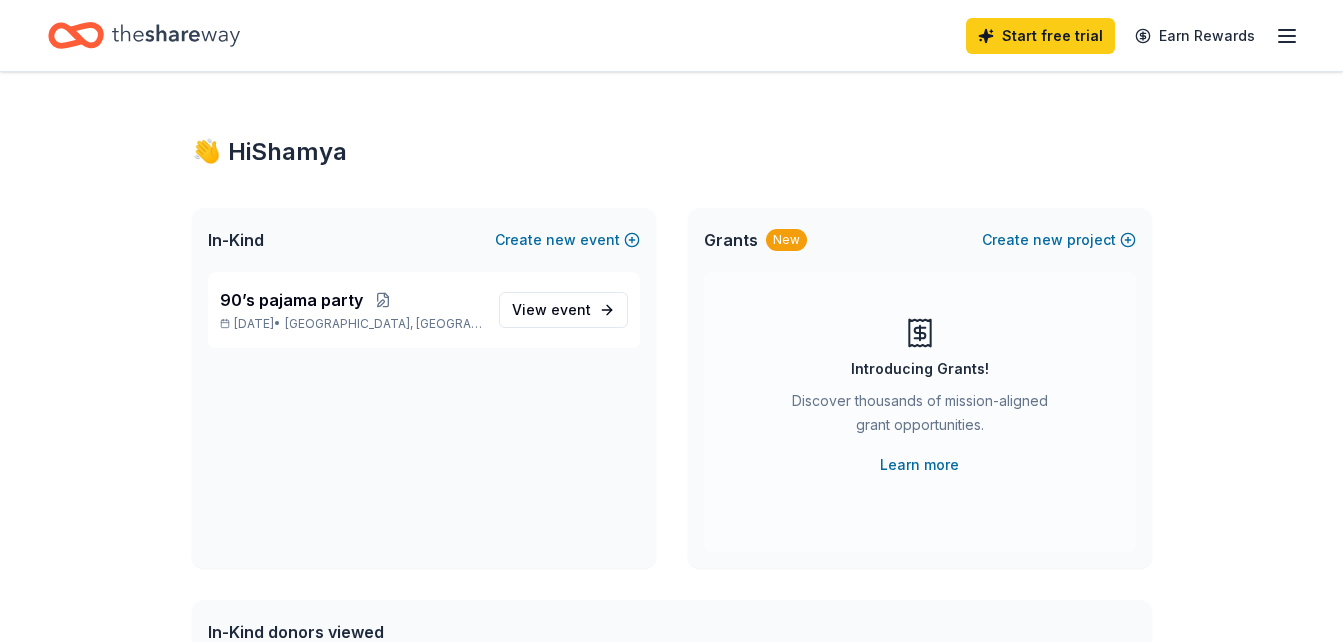 click 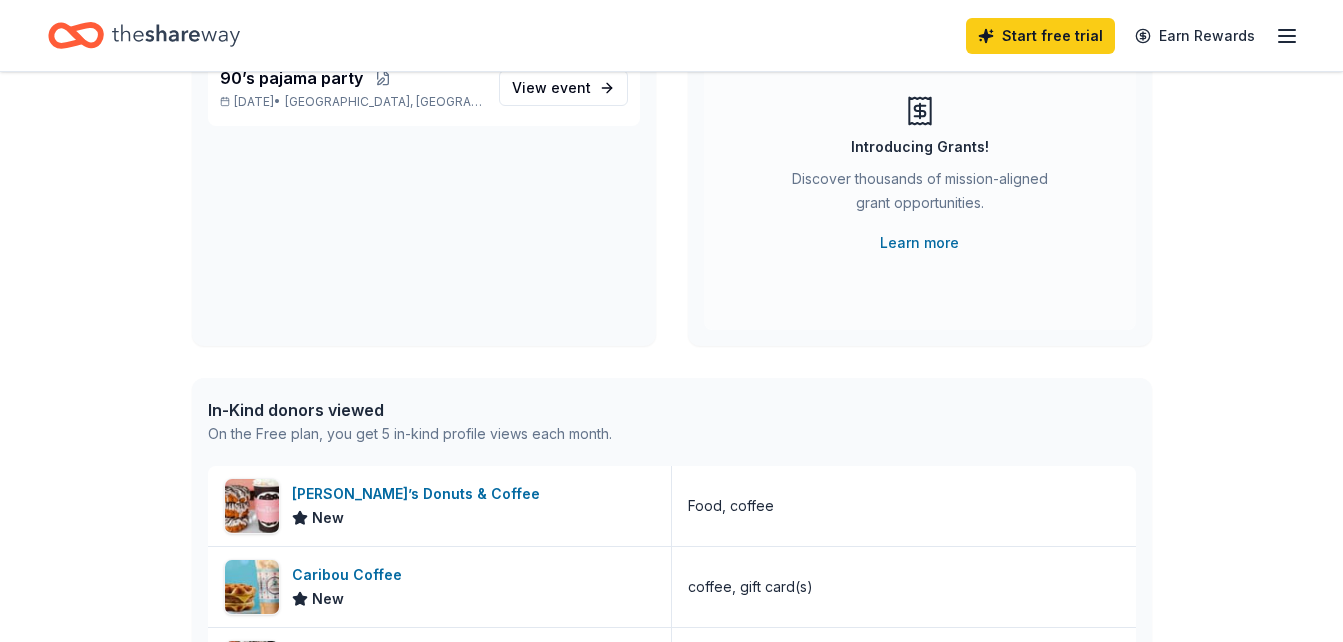 scroll, scrollTop: 0, scrollLeft: 0, axis: both 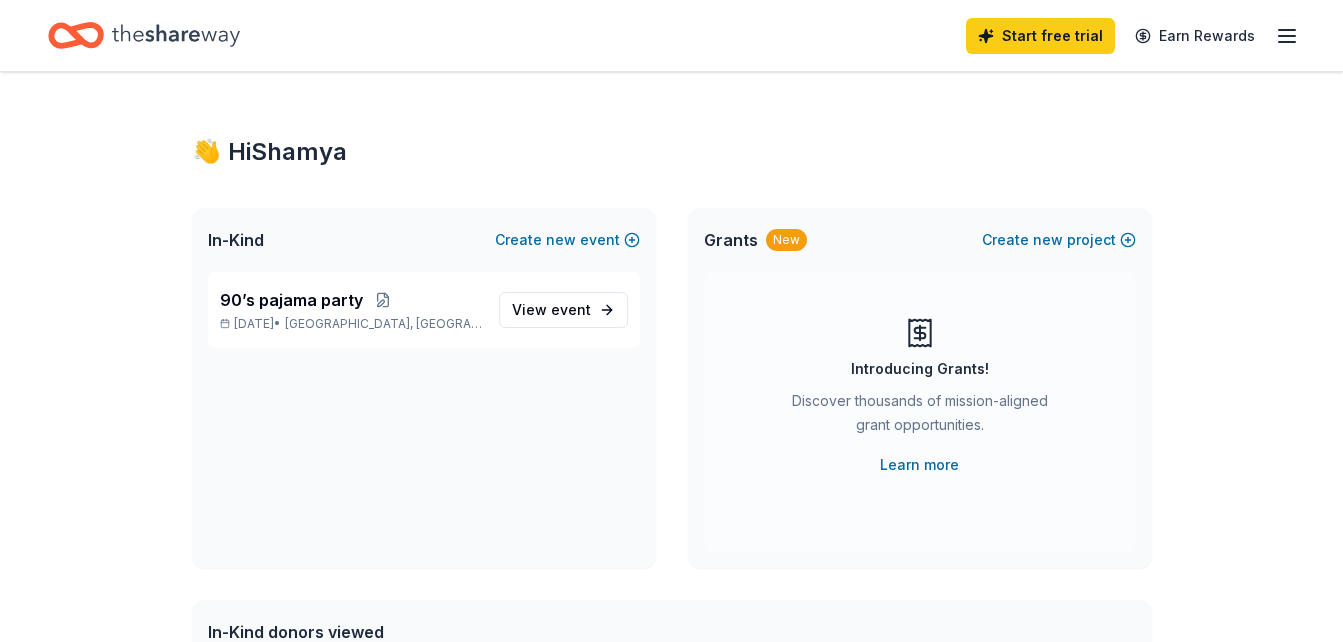 click 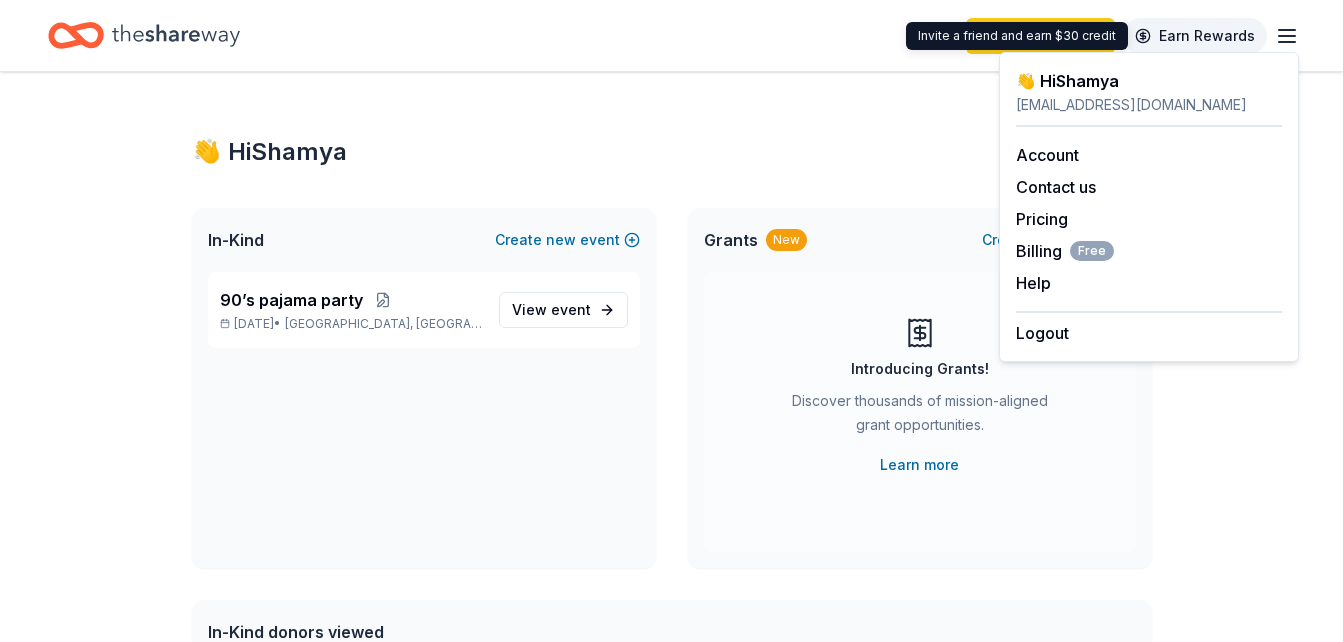 click on "Earn Rewards" at bounding box center [1195, 36] 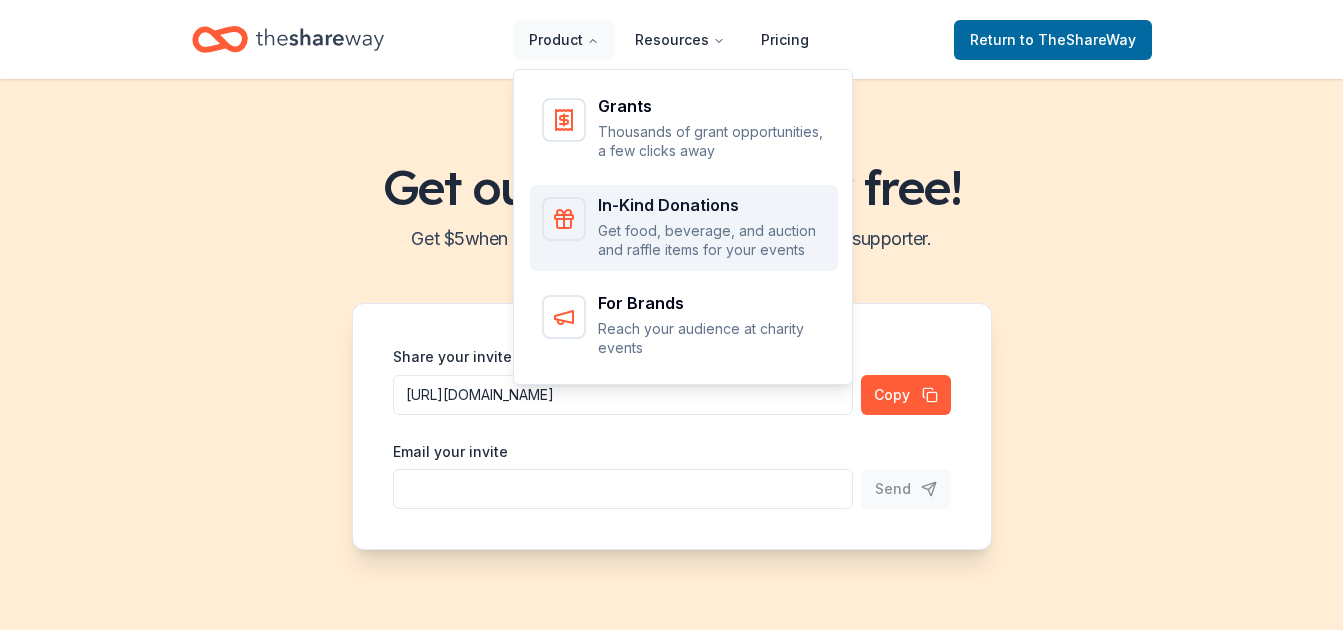 click on "Get food, beverage, and auction and raffle items for your events" at bounding box center [712, 240] 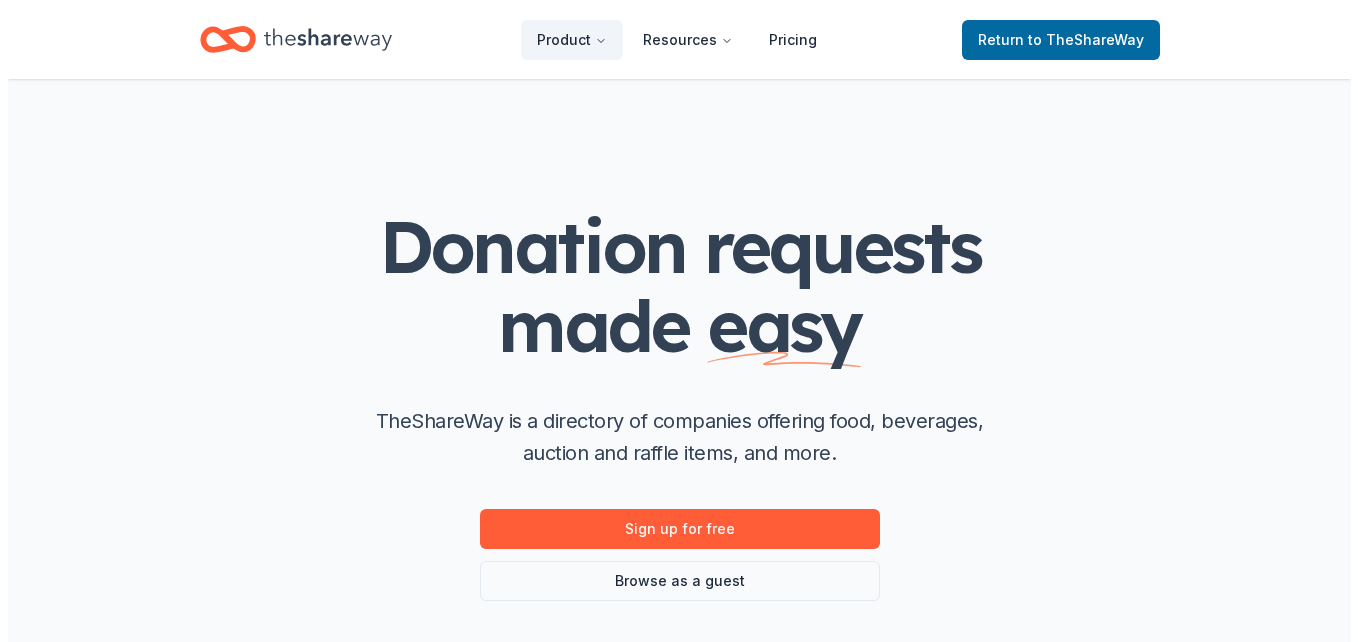 scroll, scrollTop: 0, scrollLeft: 0, axis: both 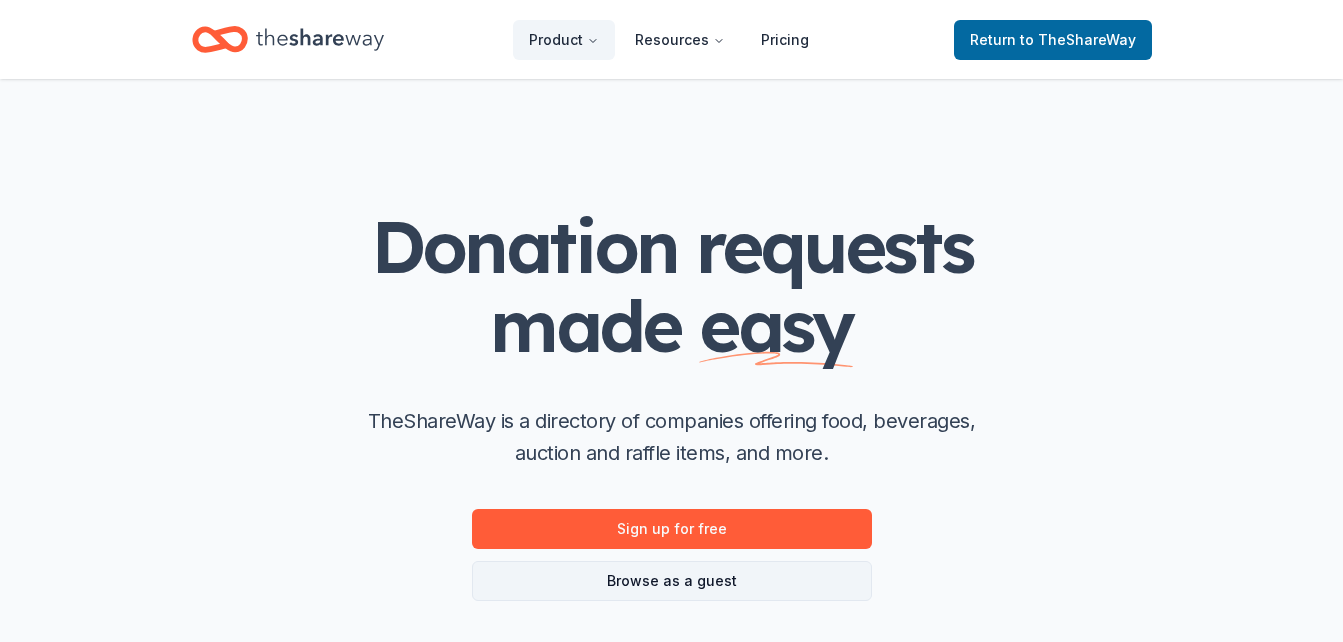 click on "Browse as a guest" at bounding box center (672, 581) 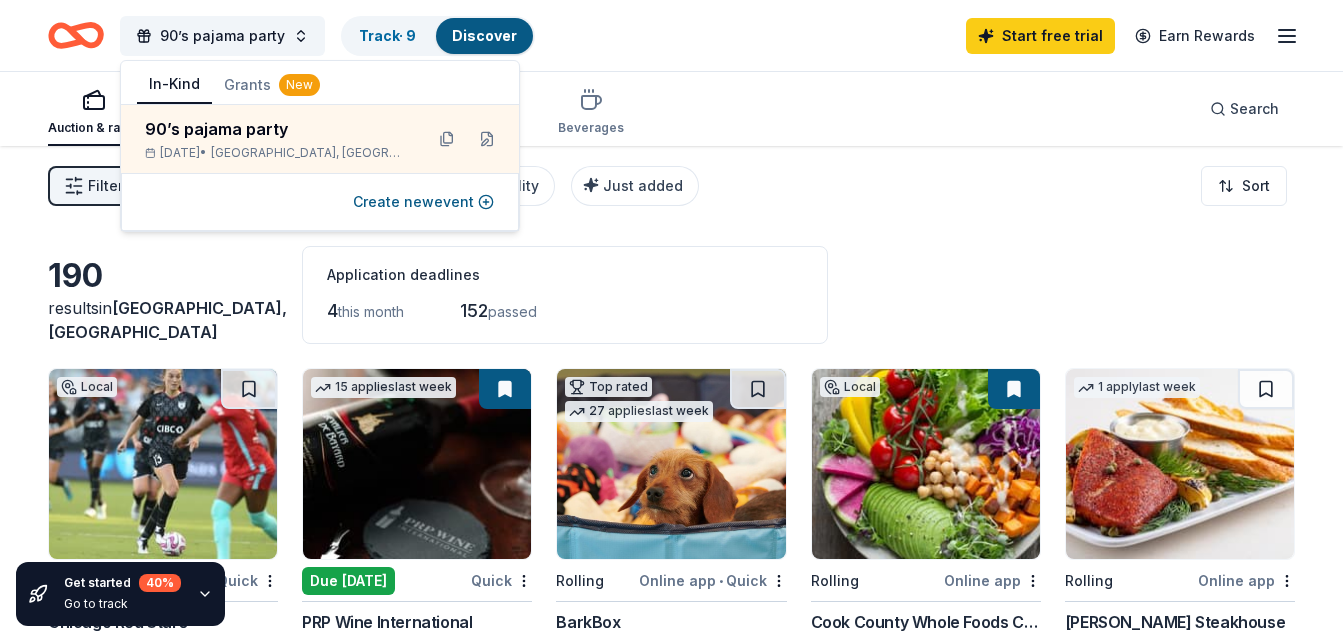 click on "Auction & raffle Meals Snacks Desserts Alcohol Beverages Search" at bounding box center (671, 109) 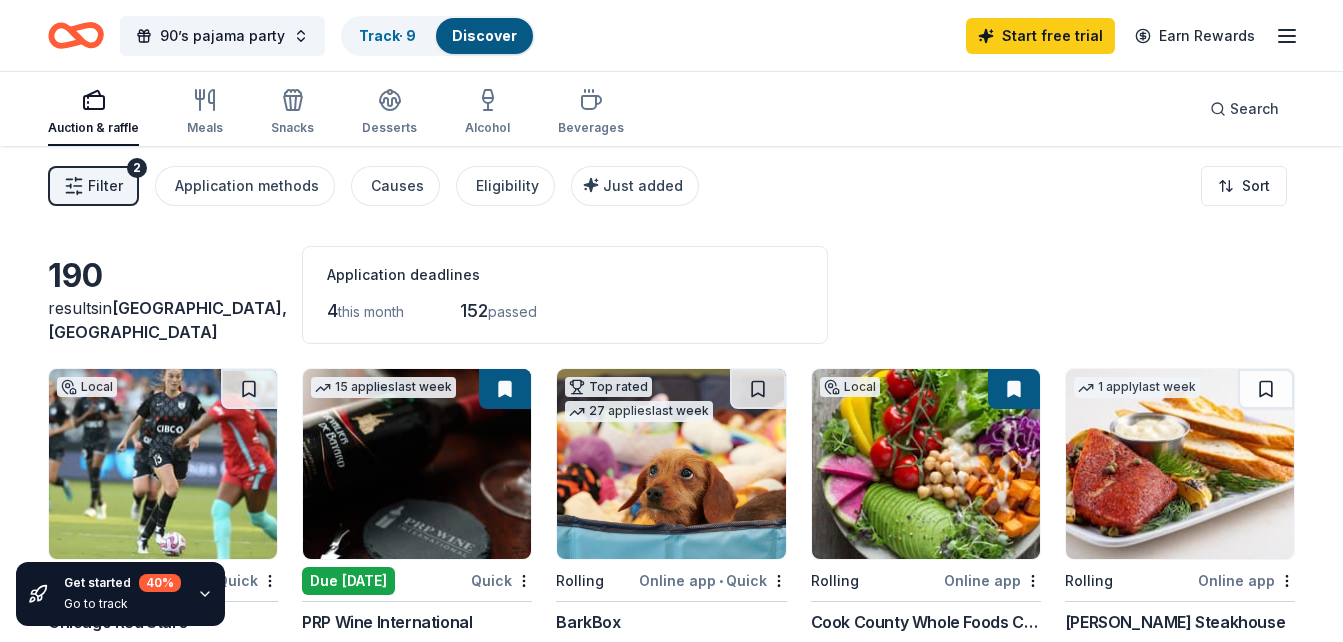 click on "Search" at bounding box center (1244, 109) 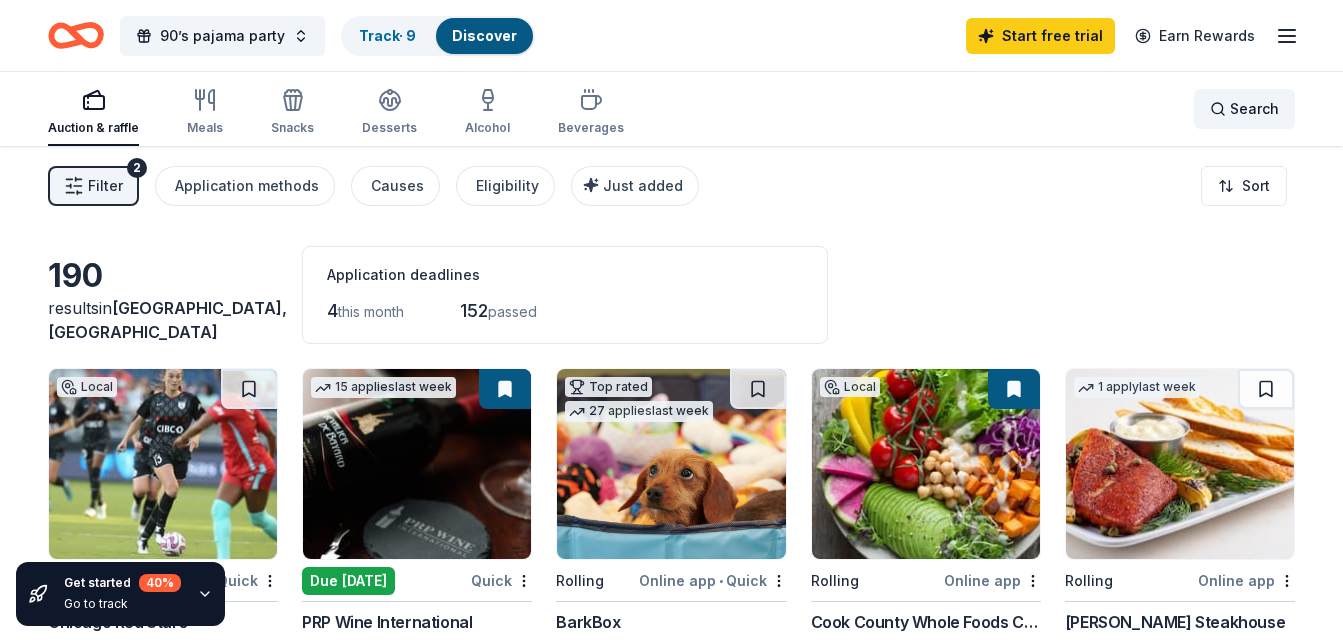 click on "Search" at bounding box center [1254, 109] 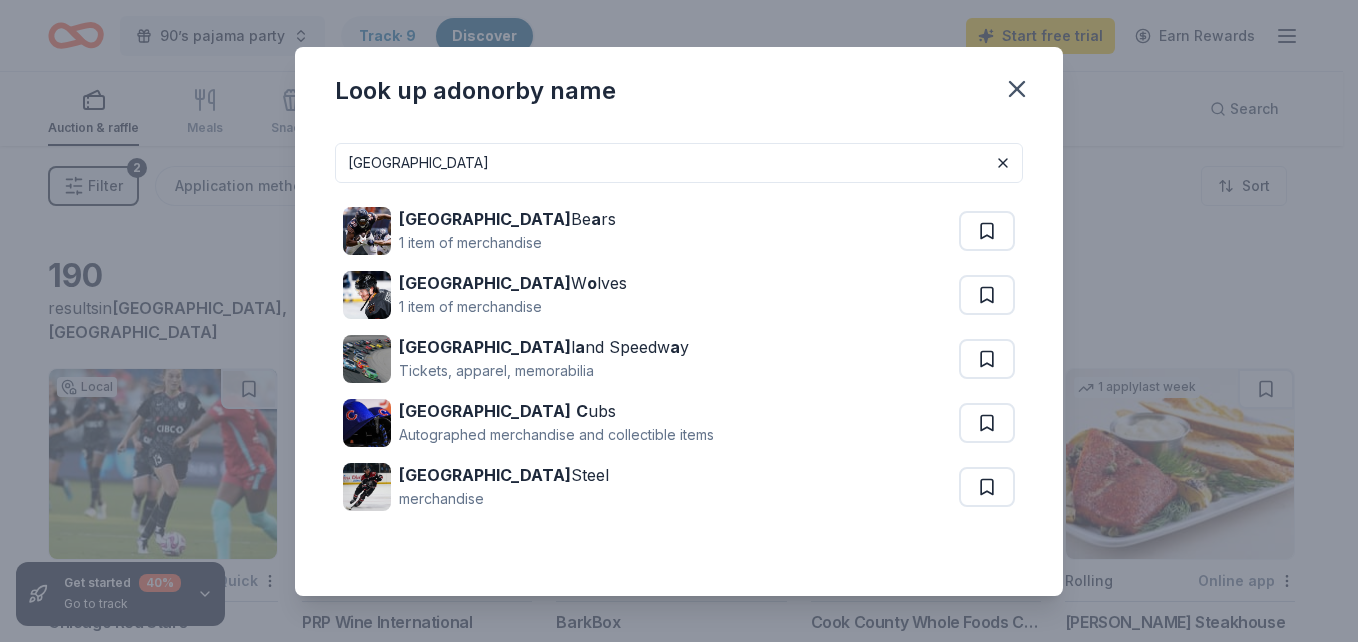 type on "[GEOGRAPHIC_DATA]" 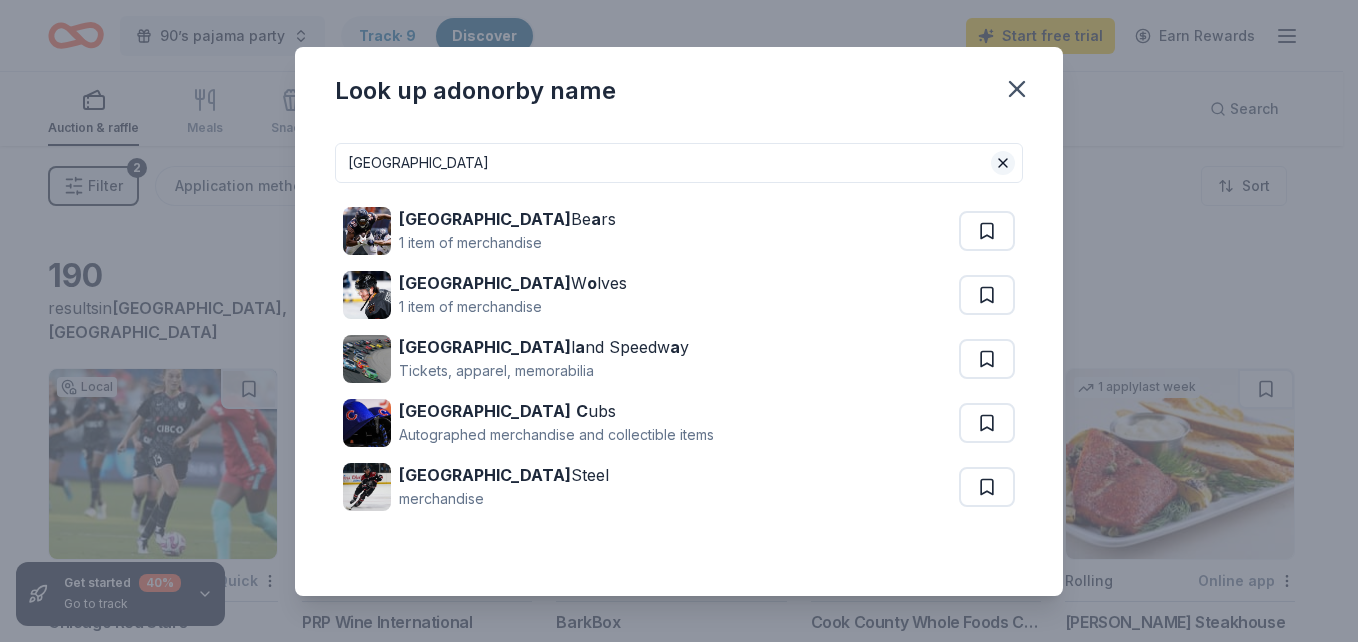 click at bounding box center (1003, 163) 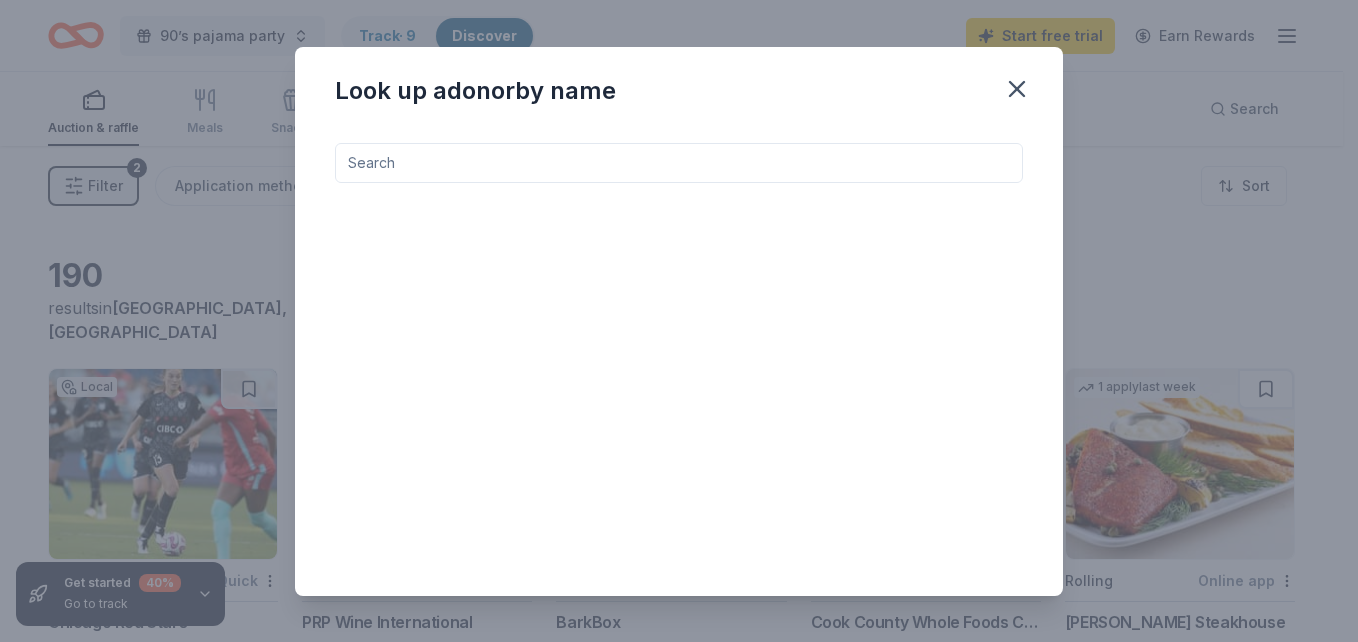 click at bounding box center [679, 367] 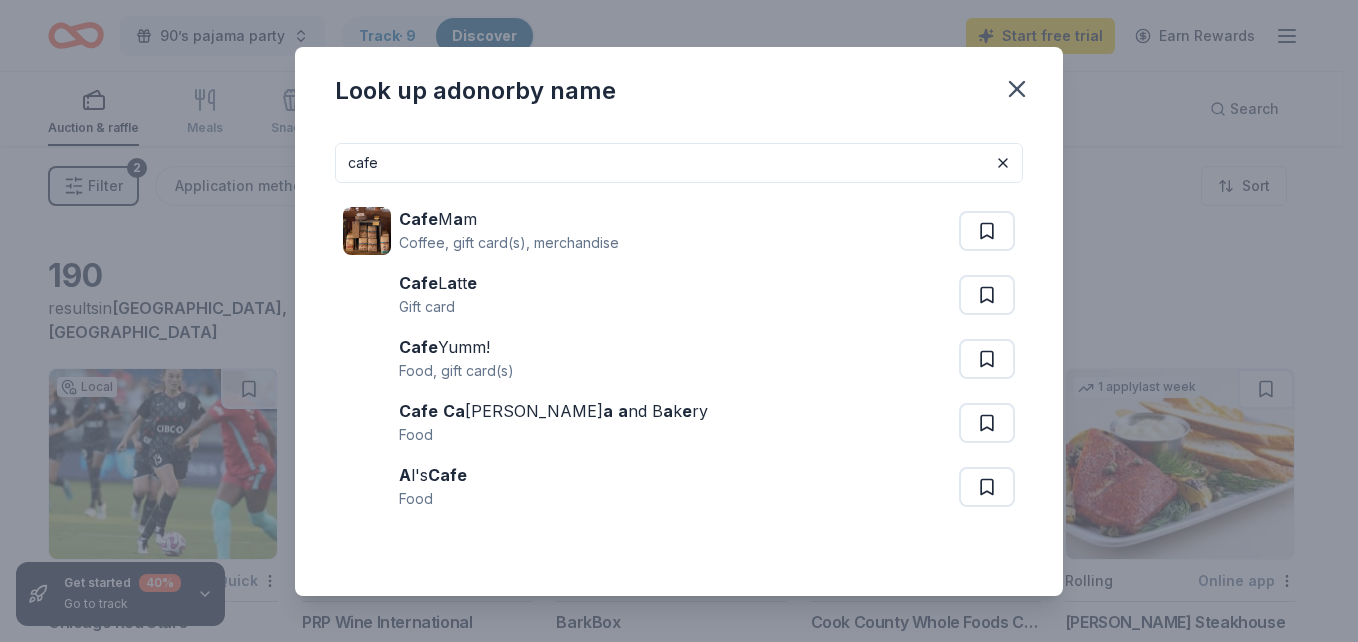 type on "cafe" 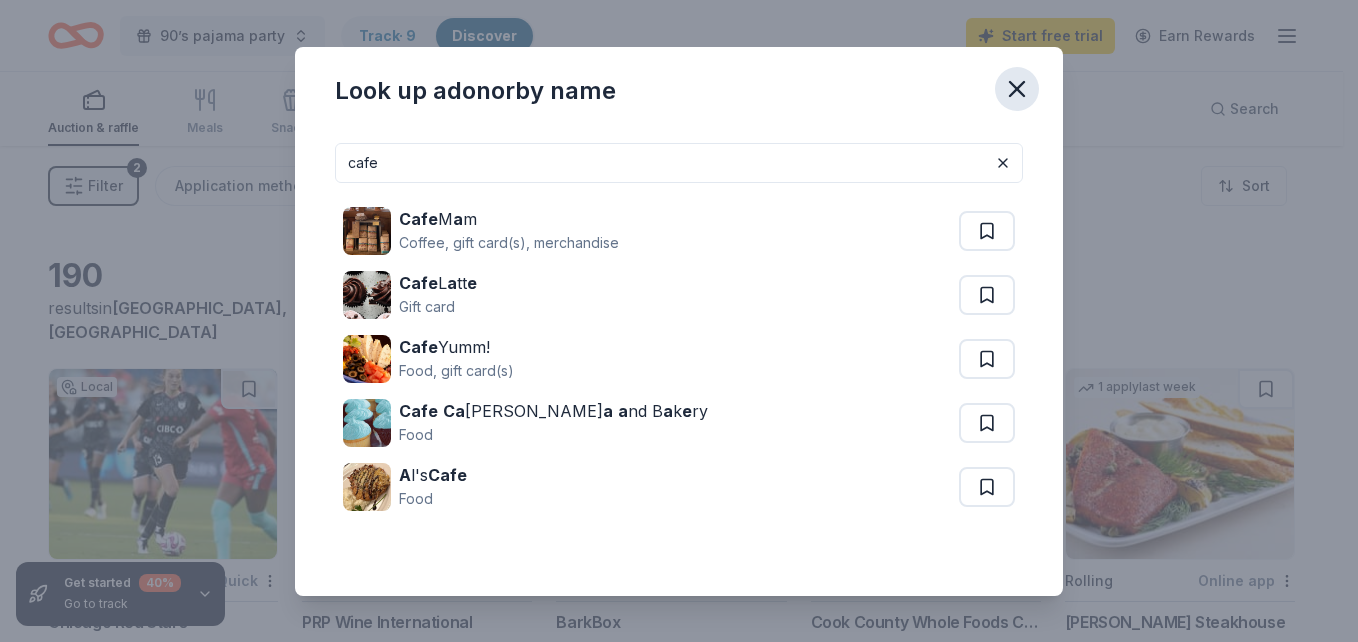 click 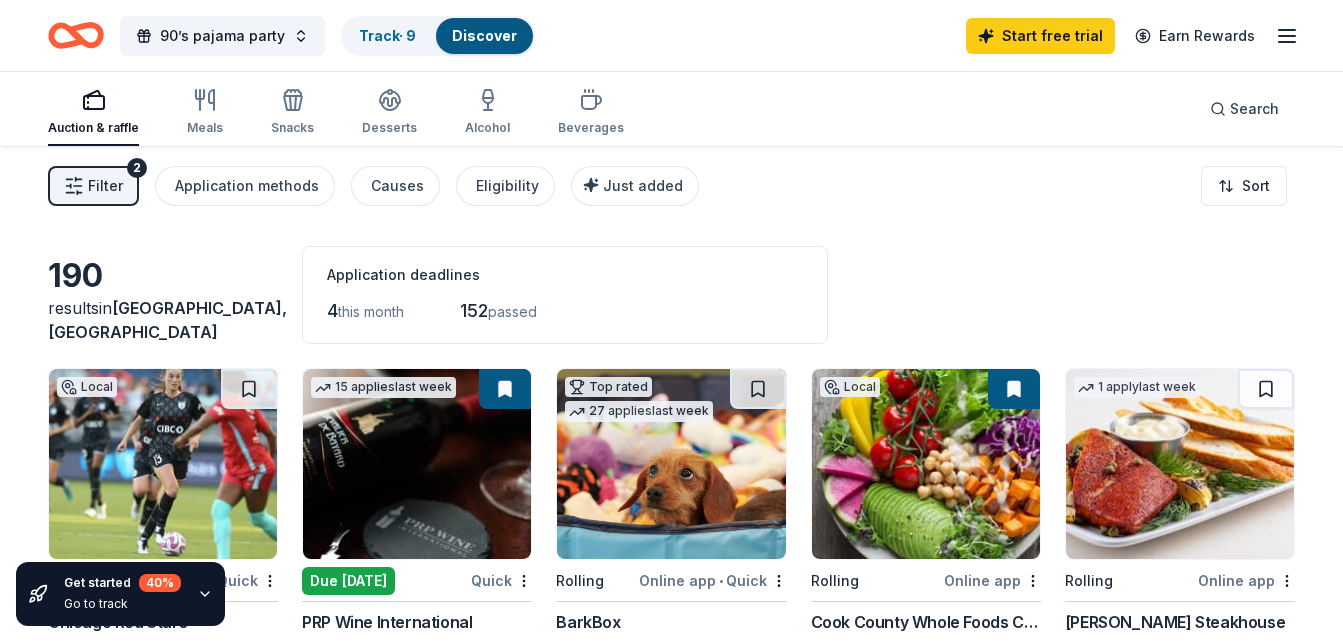click at bounding box center (993, 100) 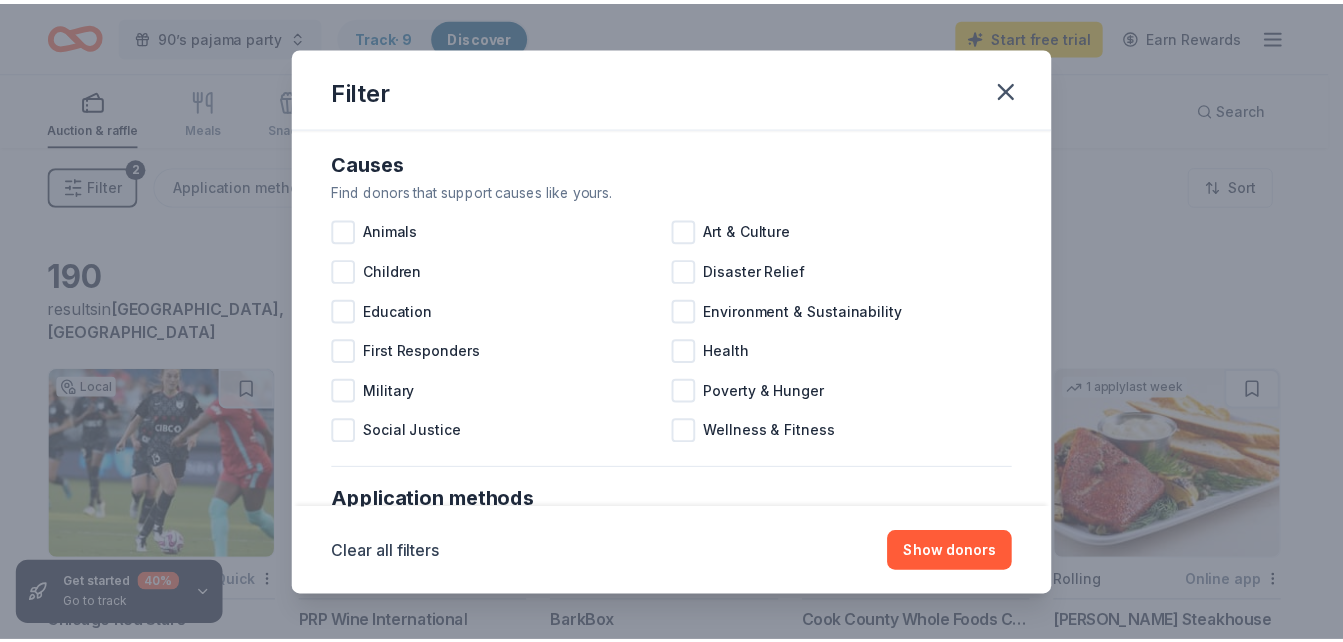 scroll, scrollTop: 0, scrollLeft: 0, axis: both 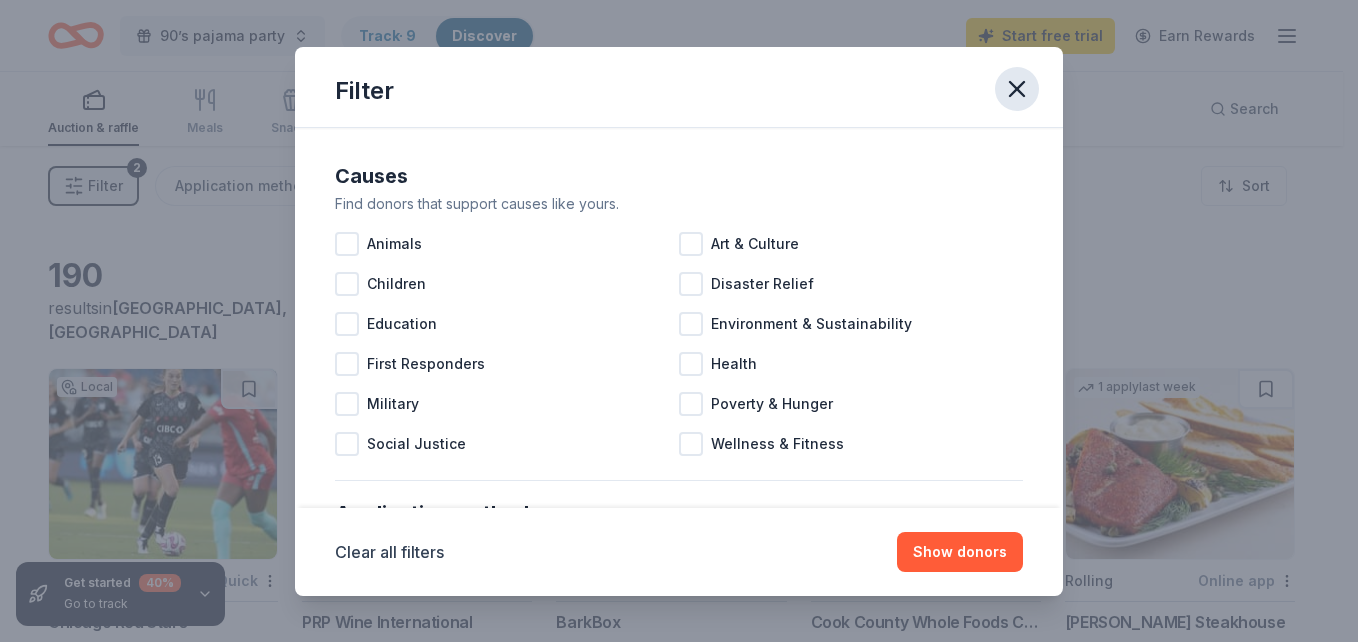 click 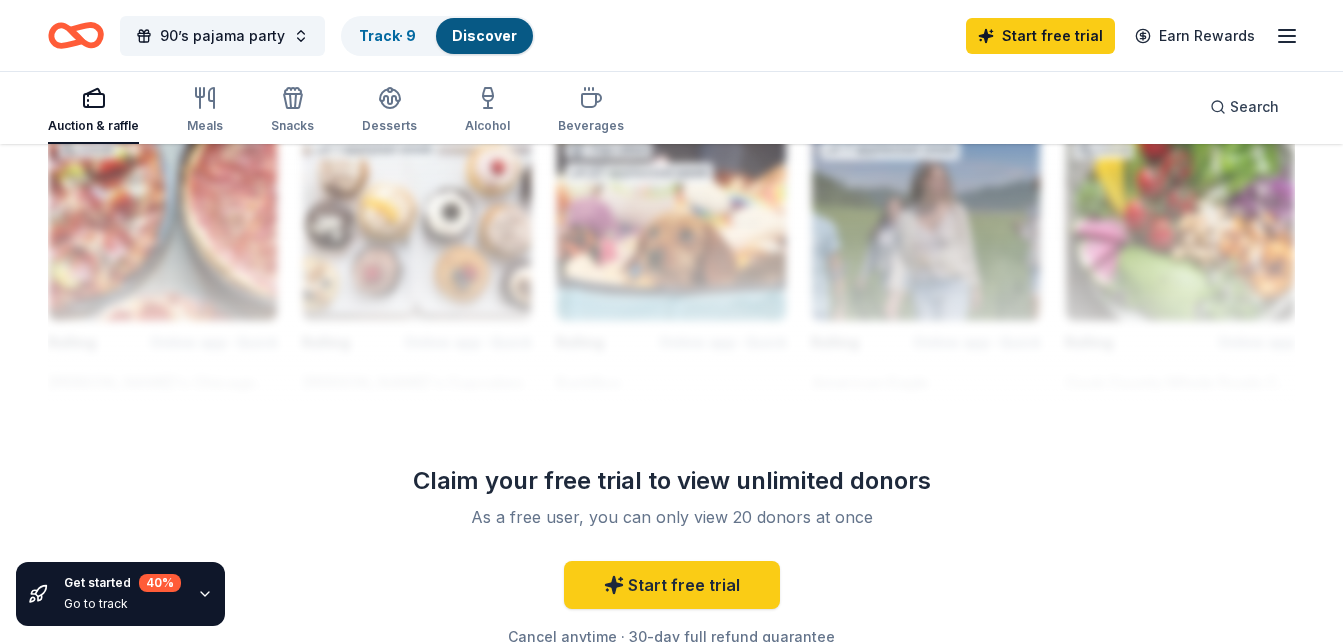 scroll, scrollTop: 2072, scrollLeft: 0, axis: vertical 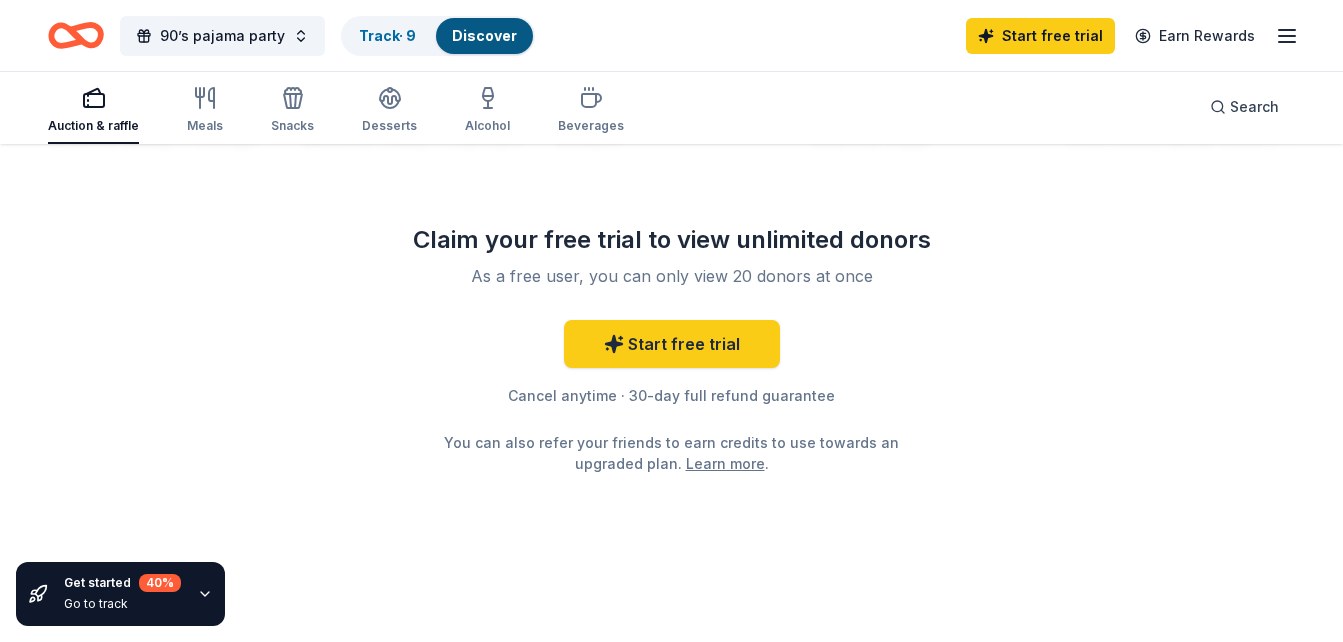 click on "Start free  trial Cancel anytime · 30-day full refund guarantee You can also refer your friends to earn credits to use towards an upgraded plan.   Learn more ." at bounding box center (672, 397) 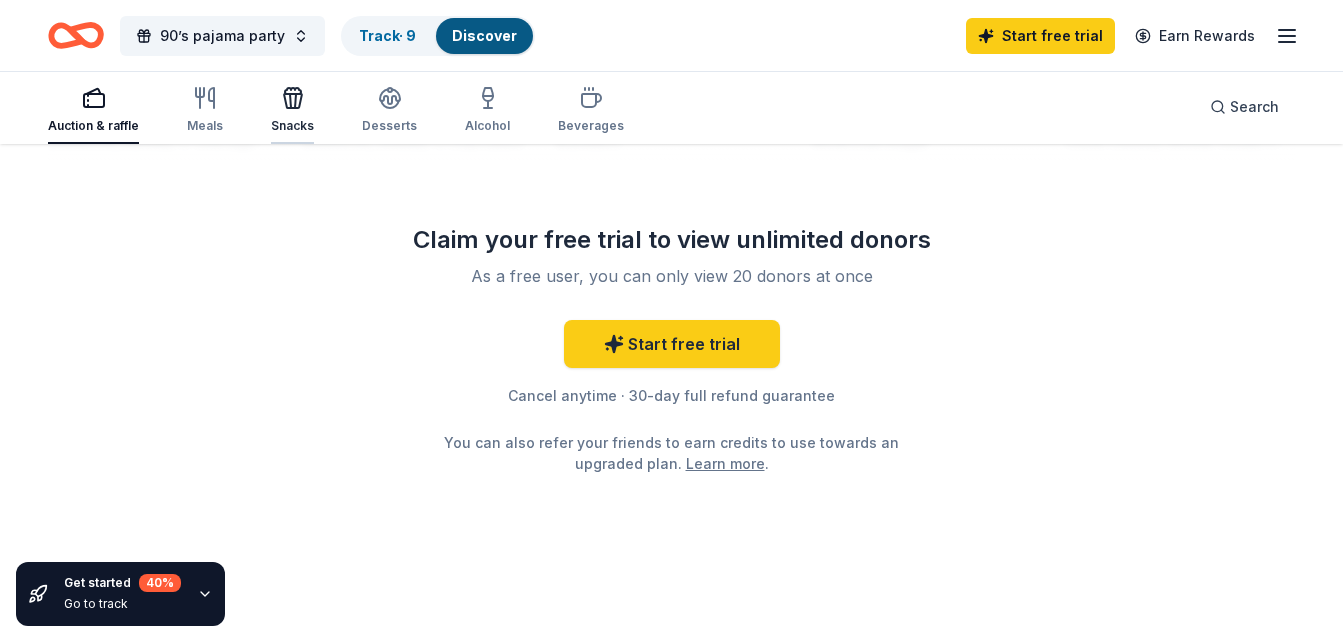 click on "Snacks" at bounding box center (292, 110) 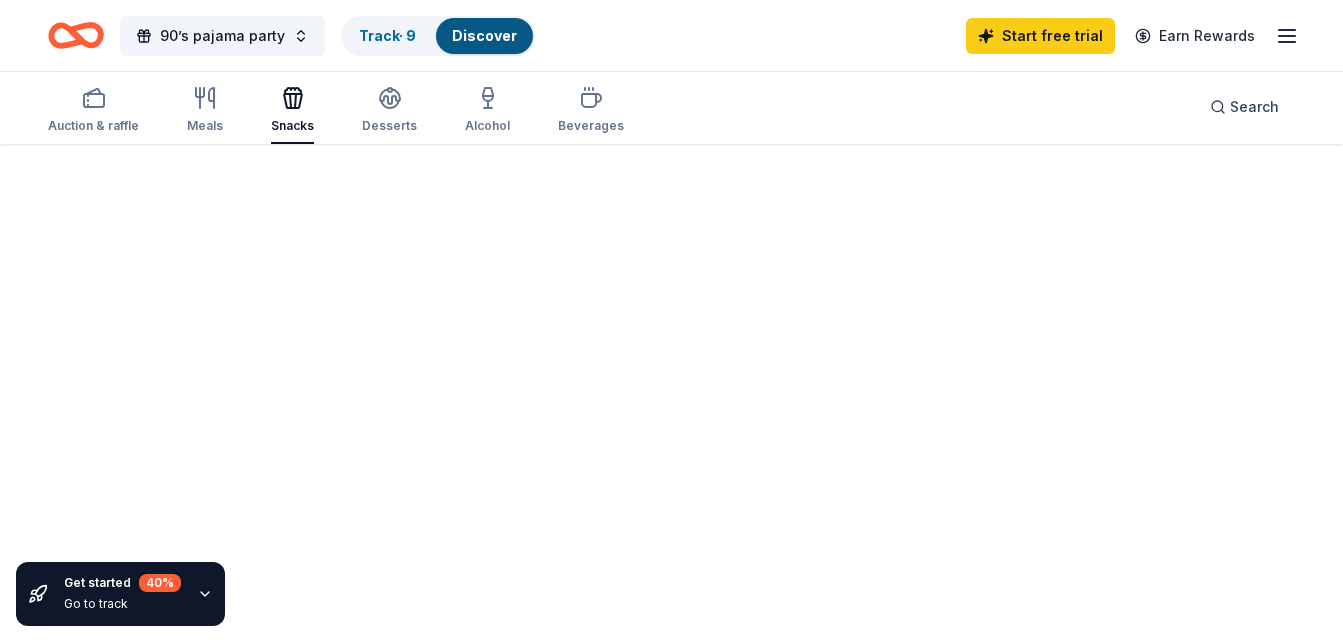 scroll, scrollTop: 0, scrollLeft: 0, axis: both 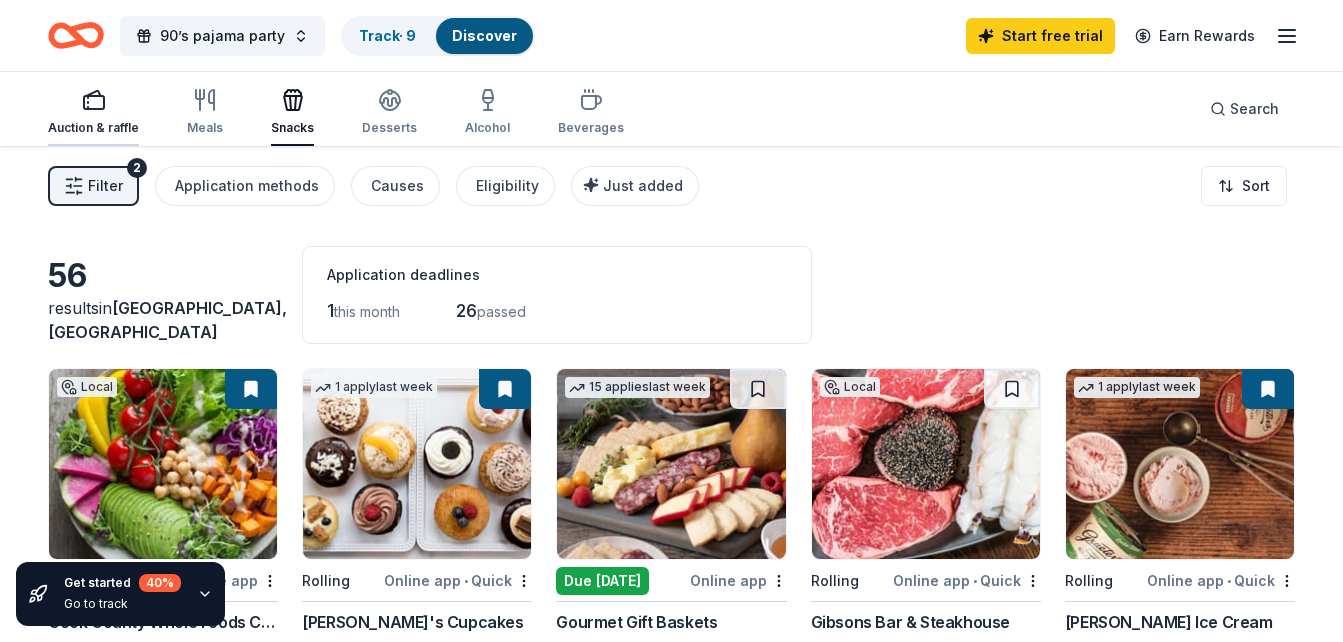 click 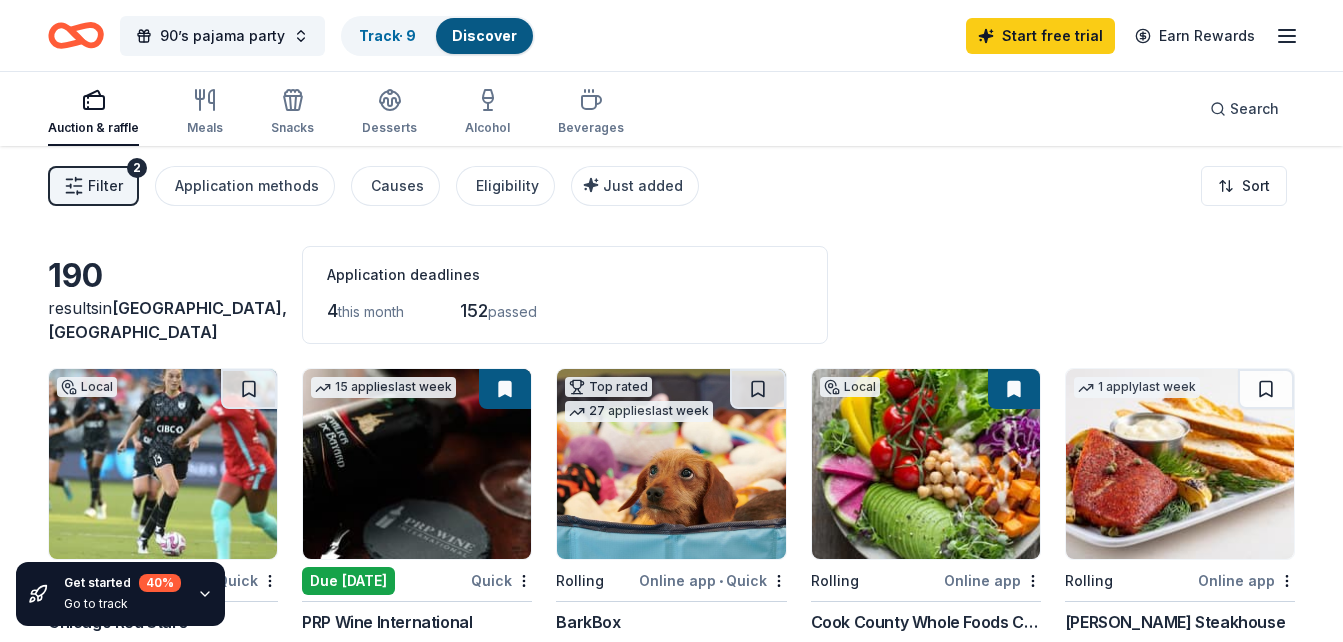 click on "Filter 2 Application methods Causes Eligibility Just added Sort" at bounding box center [671, 186] 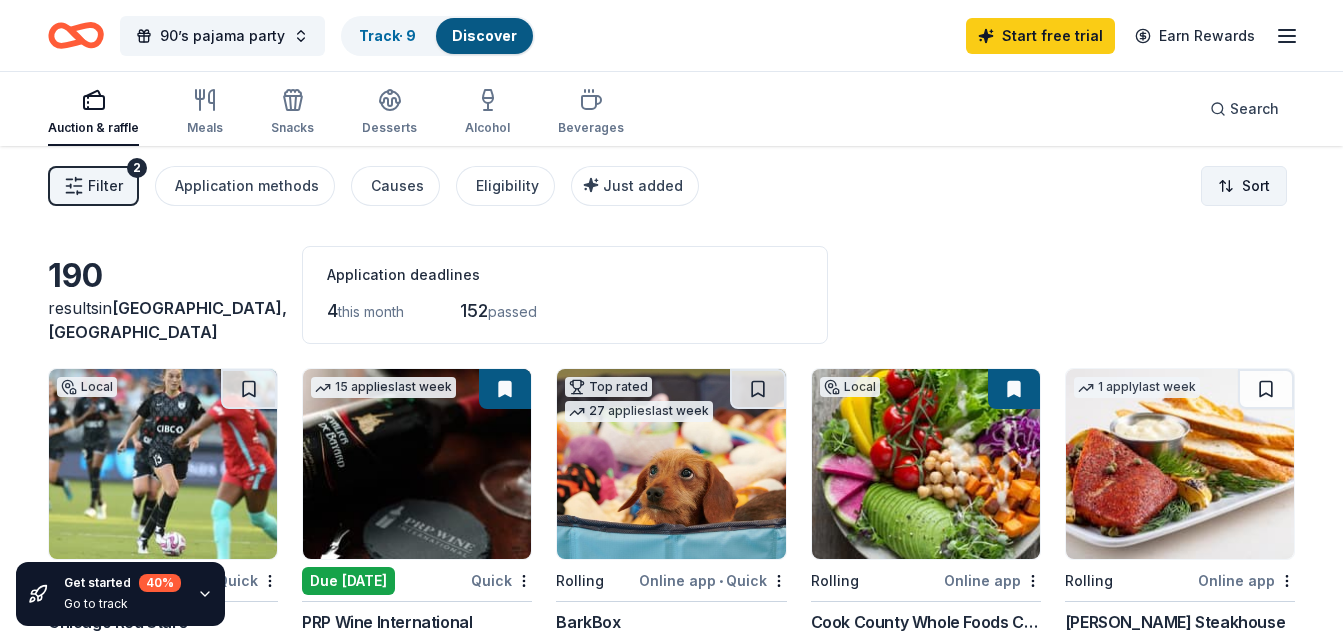 click on "90’s pajama party Track  · 9 Discover Start free  trial Earn Rewards Auction & raffle Meals Snacks Desserts Alcohol Beverages Search Filter 2 Application methods Causes Eligibility Just added Sort Get started 40 % Go to track 190 results  in  [GEOGRAPHIC_DATA], [GEOGRAPHIC_DATA] Application deadlines 4  this month 152  passed Local Rolling Online app • Quick Chicago Red Stars New Ticket(s) 15   applies  last week Due [DATE] Quick PRP Wine International New Two in-home wine sampling gift certificates Top rated 27   applies  last week Rolling Online app • Quick BarkBox 5.0 Dog toy(s), dog food Local Rolling Online app Cook County Whole Foods Co-op New Grocery items, coupon(s) 1   apply  last week Rolling Online app [PERSON_NAME] Steakhouse New Food, gift card(s) 7   applies  last week Rolling Online app • Quick American Eagle 5.0 Gift card(s) Local Rolling Online app • Quick Georgio's Chicago Pizzeria & Pub New Gift certificate(s) Rolling Online app • Quick Legal Sea Foods New Food, gift card(s) 5   applies  last week Rolling" at bounding box center [671, 321] 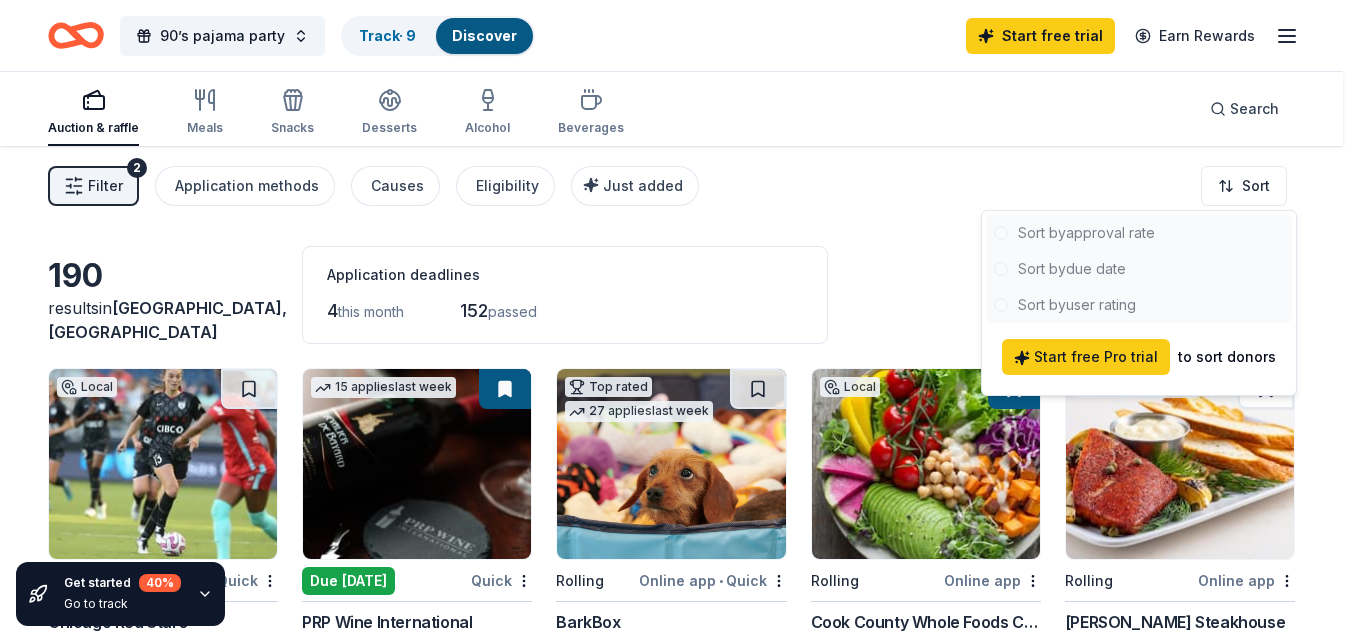 click on "to sort donors" at bounding box center (1227, 357) 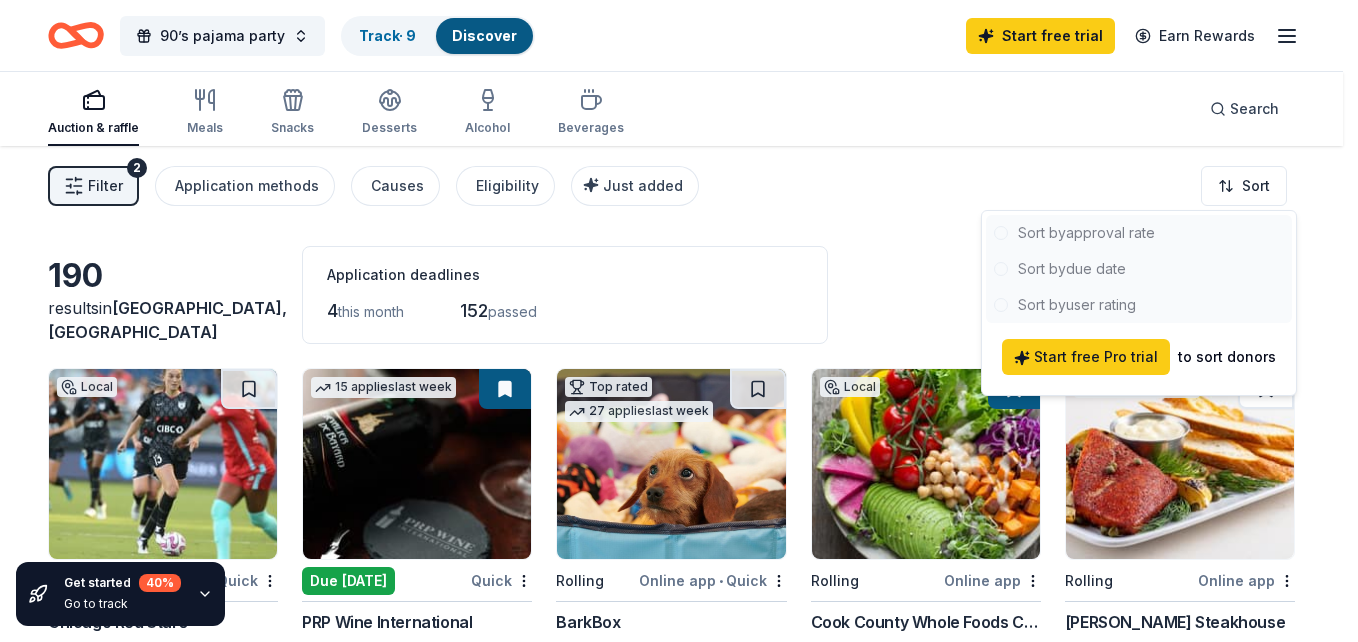click on "90’s pajama party Track  · 9 Discover Start free  trial Earn Rewards Auction & raffle Meals Snacks Desserts Alcohol Beverages Search Filter 2 Application methods Causes Eligibility Just added Sort Get started 40 % Go to track 190 results  in  [GEOGRAPHIC_DATA], [GEOGRAPHIC_DATA] Application deadlines 4  this month 152  passed Local Rolling Online app • Quick Chicago Red Stars New Ticket(s) 15   applies  last week Due [DATE] Quick PRP Wine International New Two in-home wine sampling gift certificates Top rated 27   applies  last week Rolling Online app • Quick BarkBox 5.0 Dog toy(s), dog food Local Rolling Online app Cook County Whole Foods Co-op New Grocery items, coupon(s) 1   apply  last week Rolling Online app [PERSON_NAME] Steakhouse New Food, gift card(s) 7   applies  last week Rolling Online app • Quick American Eagle 5.0 Gift card(s) Local Rolling Online app • Quick Georgio's Chicago Pizzeria & Pub New Gift certificate(s) Rolling Online app • Quick Legal Sea Foods New Food, gift card(s) 5   applies  last week Rolling" at bounding box center (679, 321) 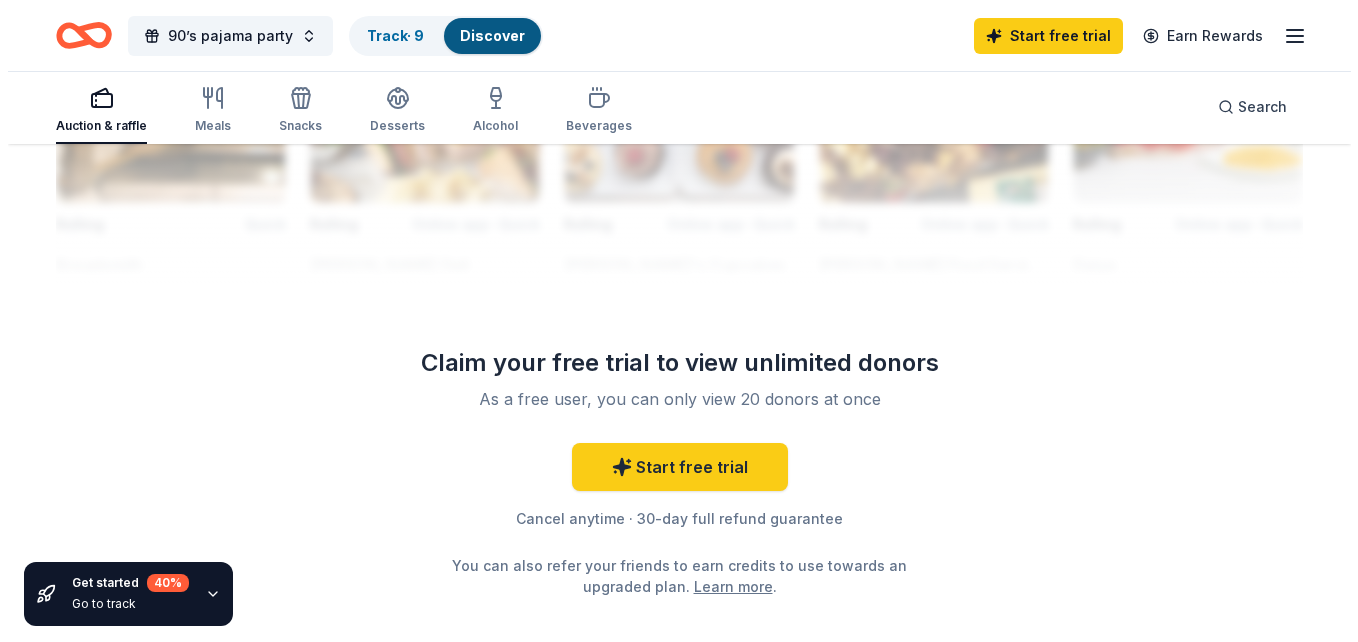 scroll, scrollTop: 1963, scrollLeft: 0, axis: vertical 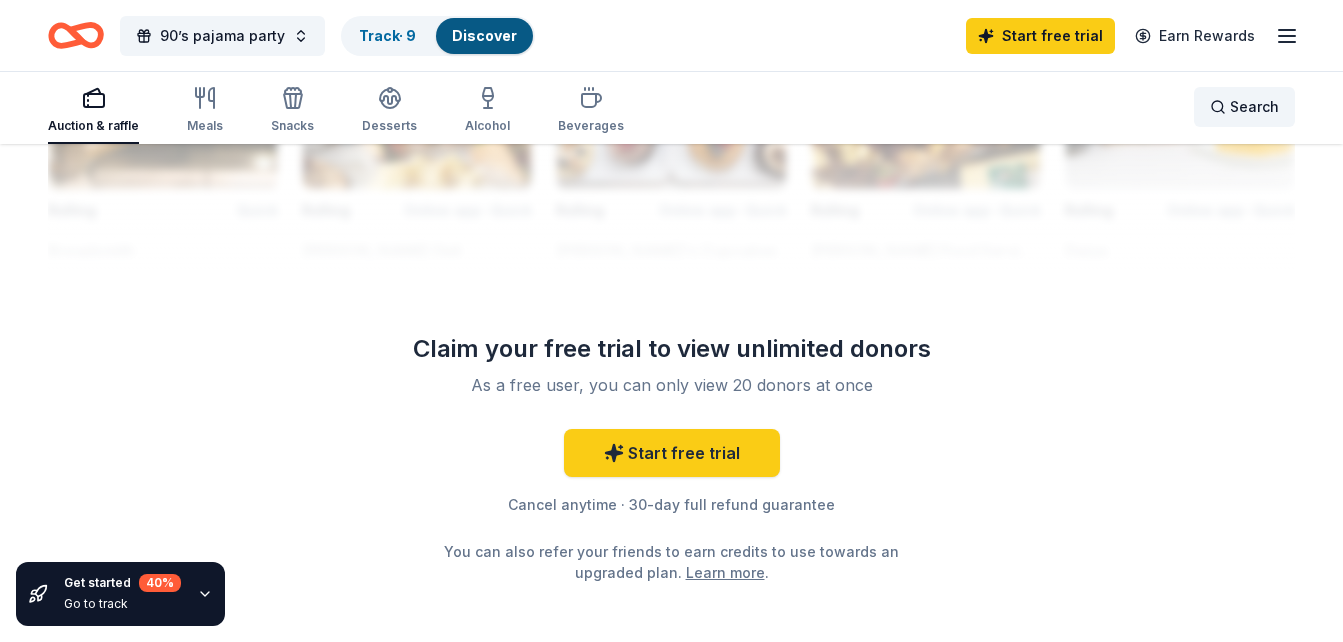 click on "Search" at bounding box center [1244, 107] 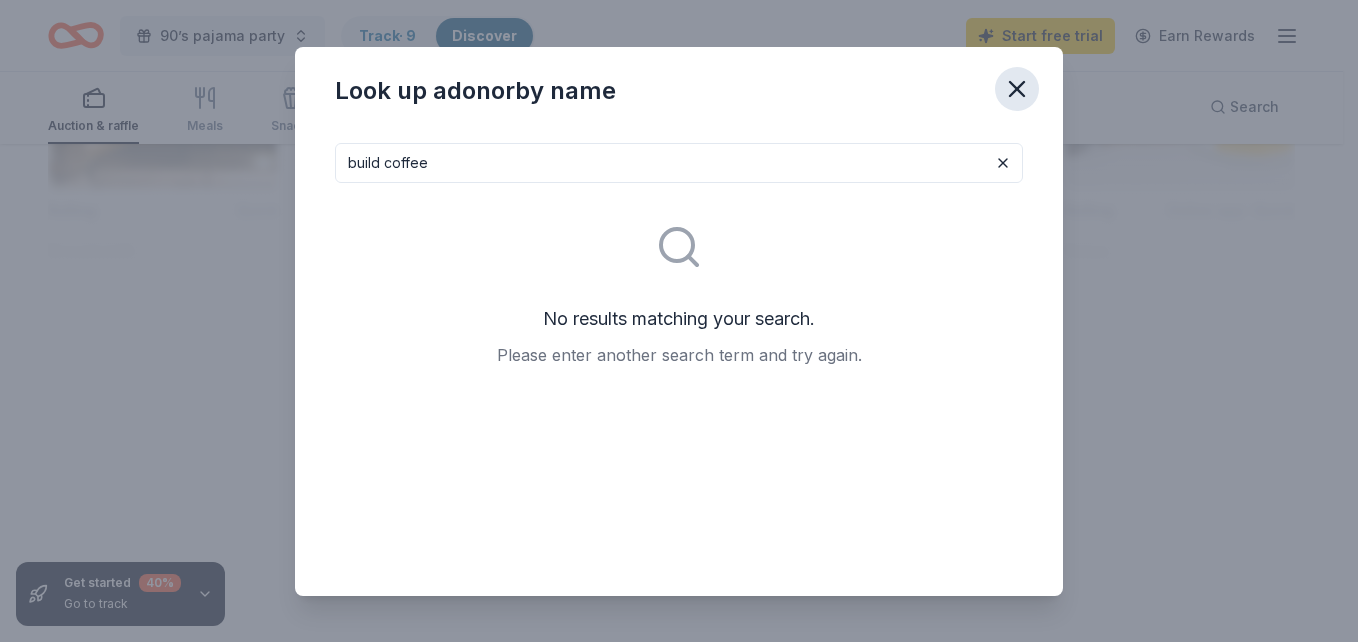 type on "build coffee" 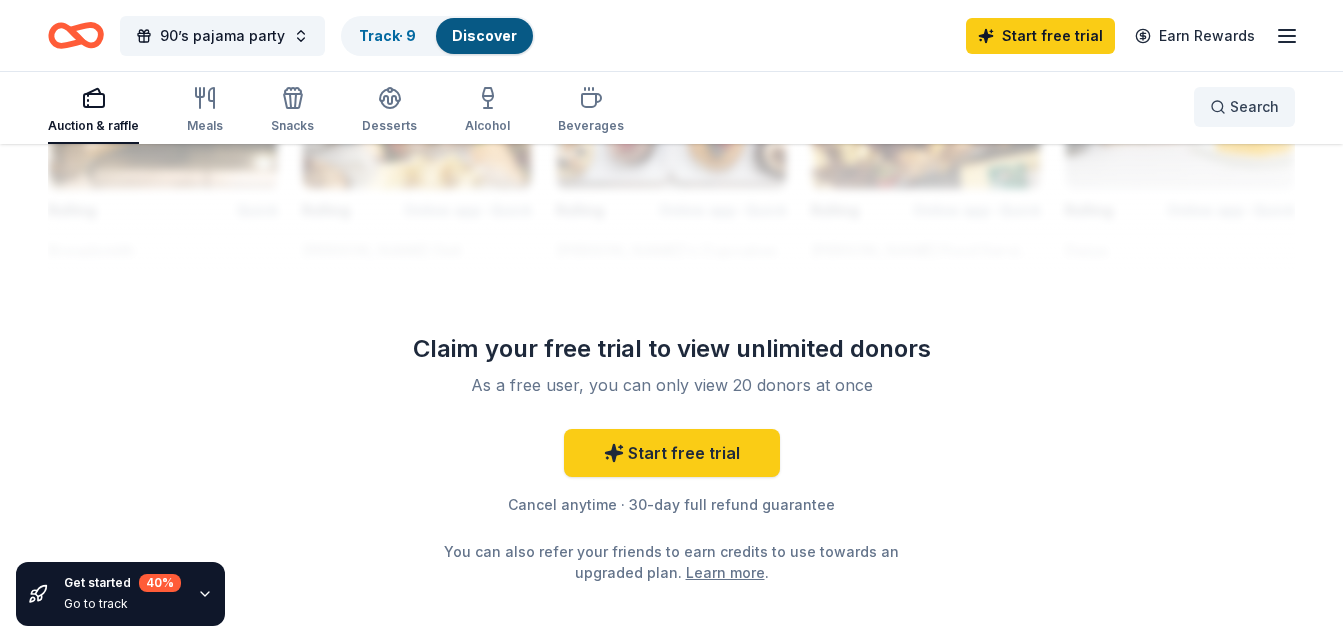 click on "Search" at bounding box center [1244, 107] 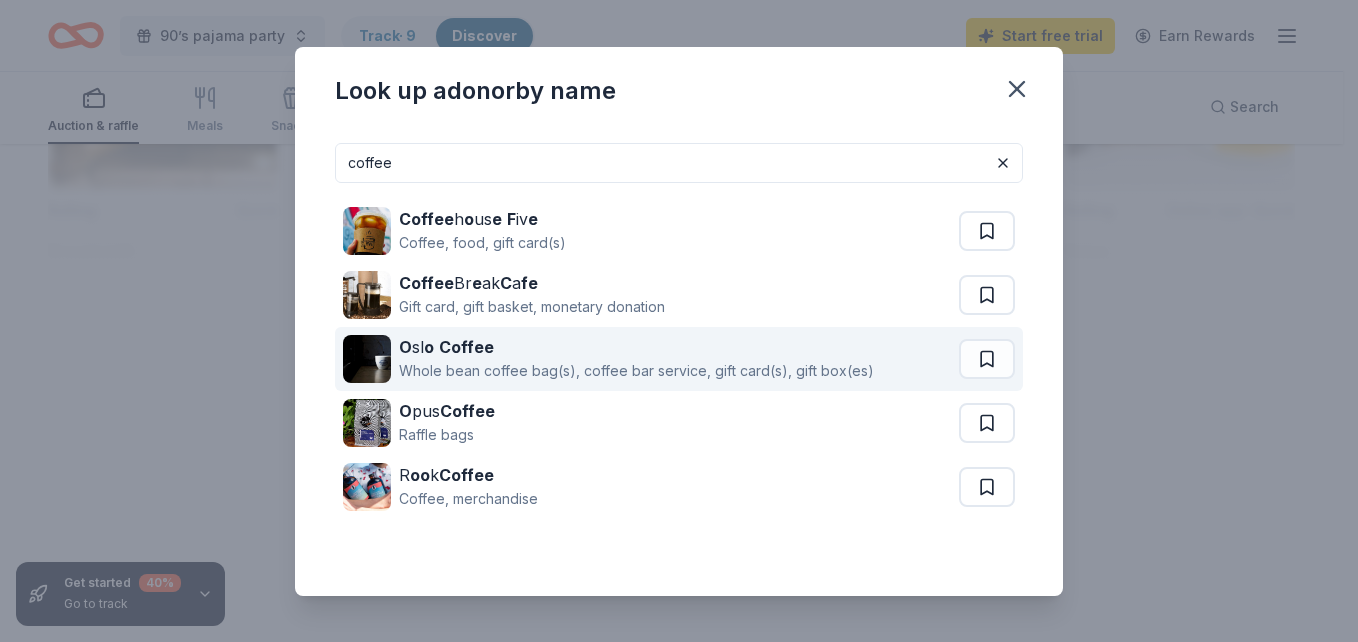 type on "coffee" 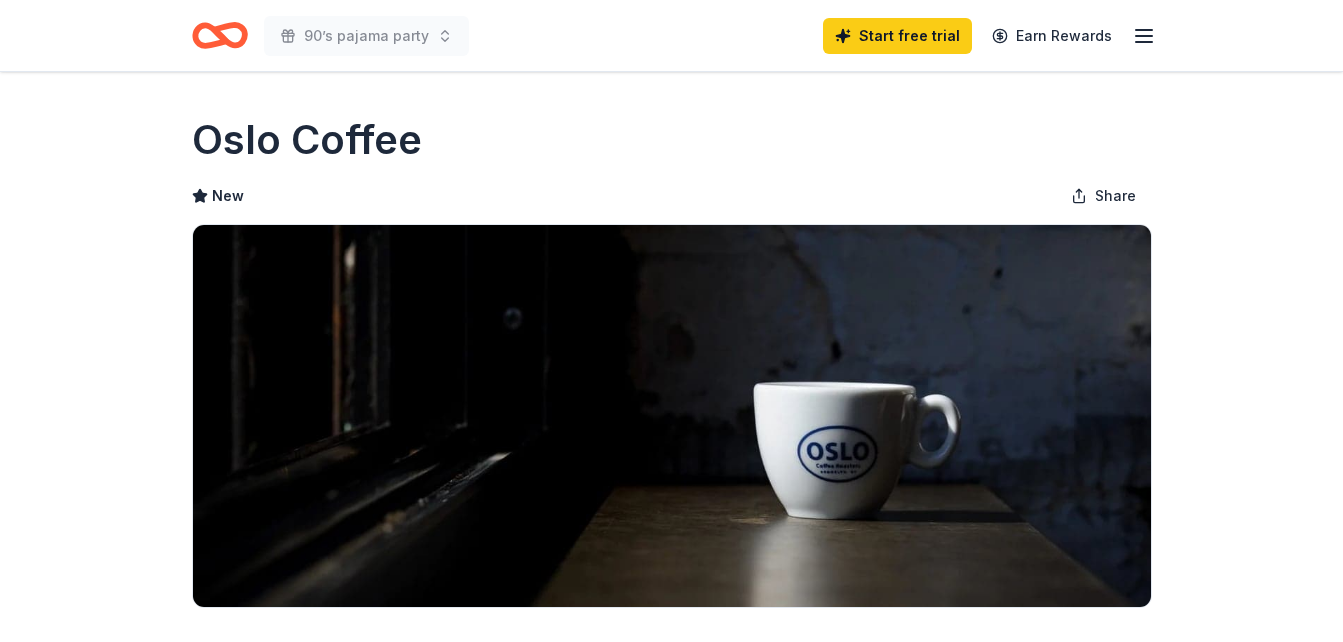 scroll, scrollTop: 0, scrollLeft: 0, axis: both 